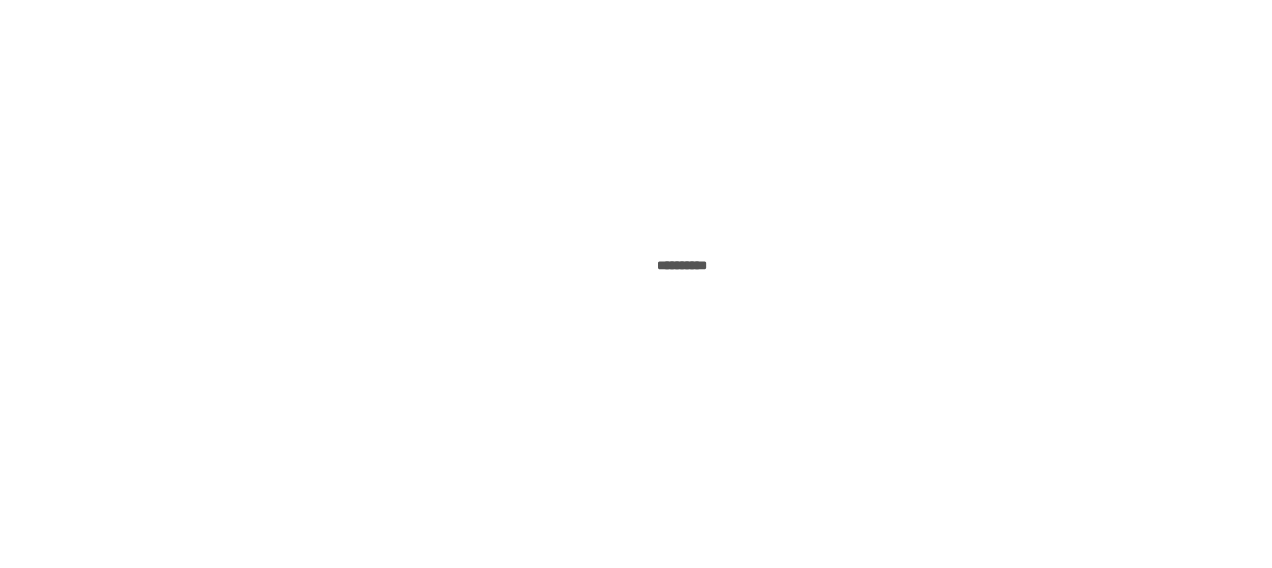 scroll, scrollTop: 0, scrollLeft: 0, axis: both 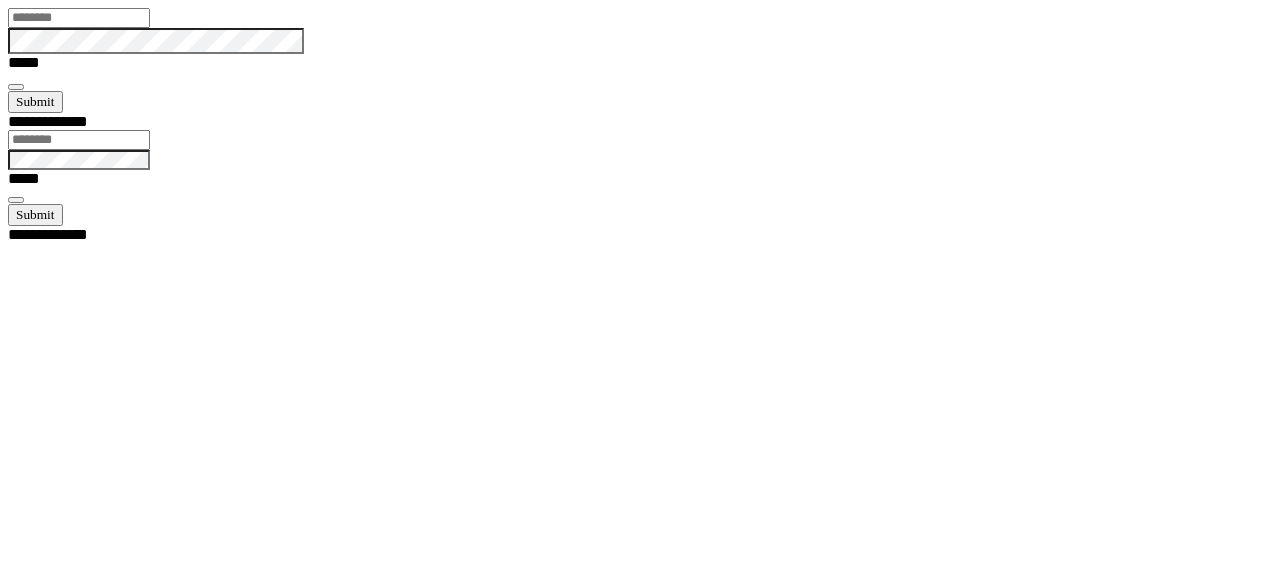type on "******" 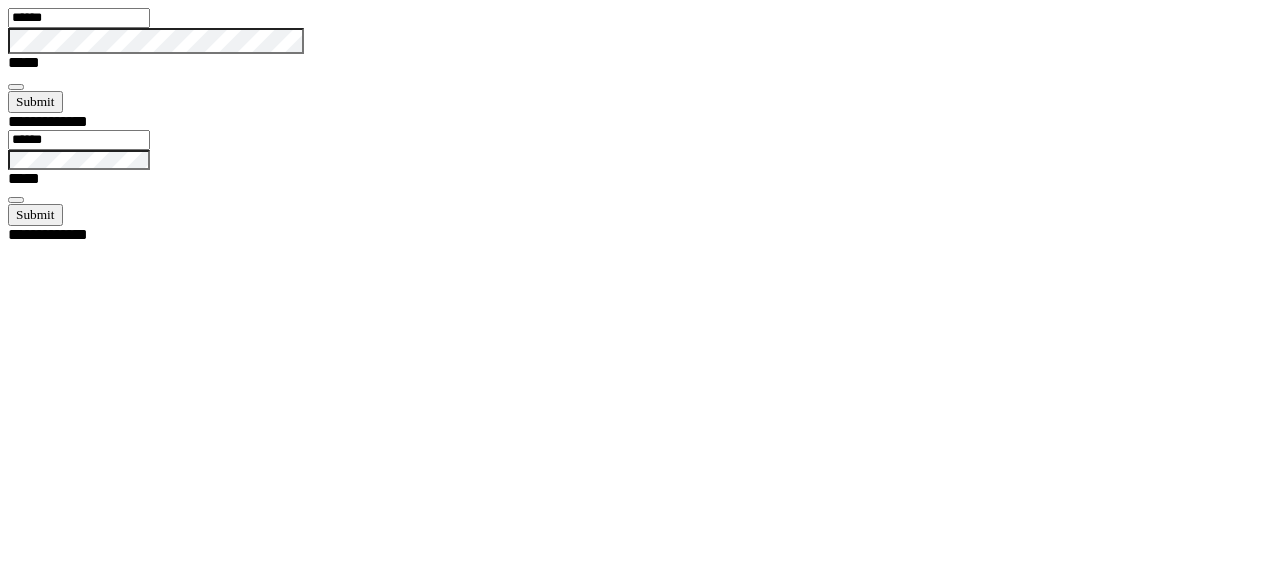 click at bounding box center (16, 87) 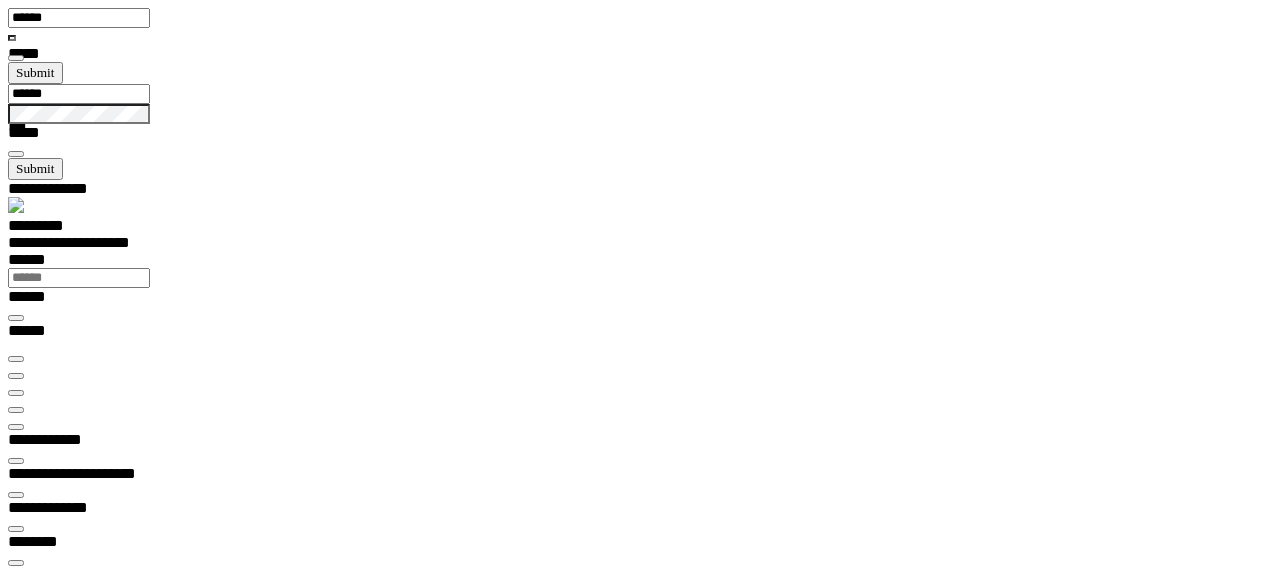 click at bounding box center (16, 410) 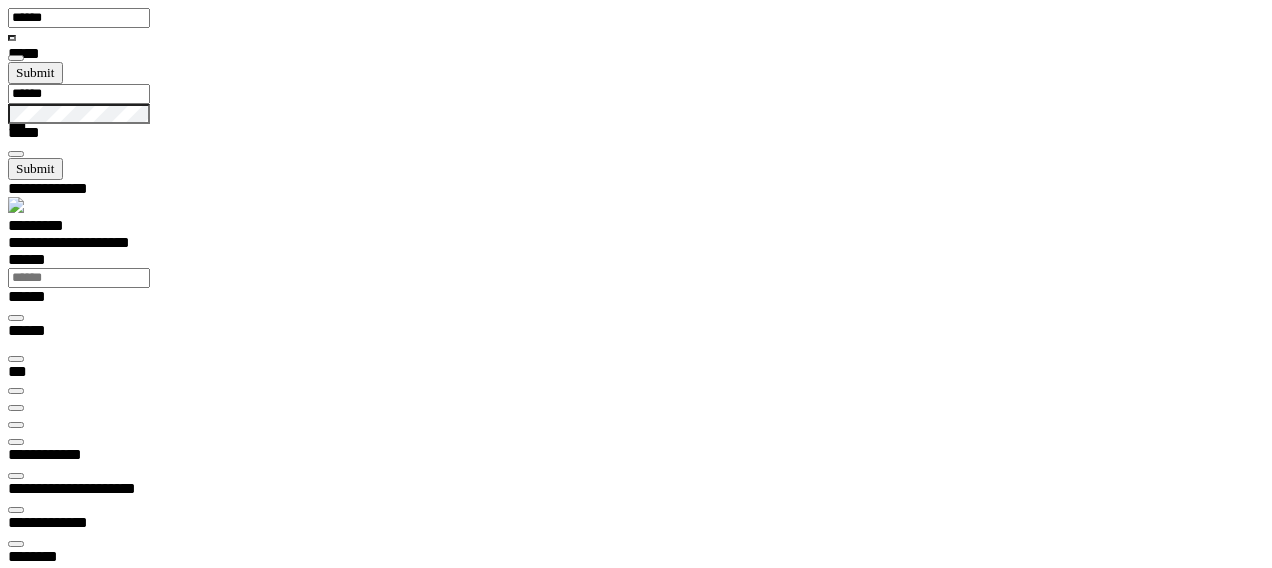 scroll, scrollTop: 99432, scrollLeft: 99740, axis: both 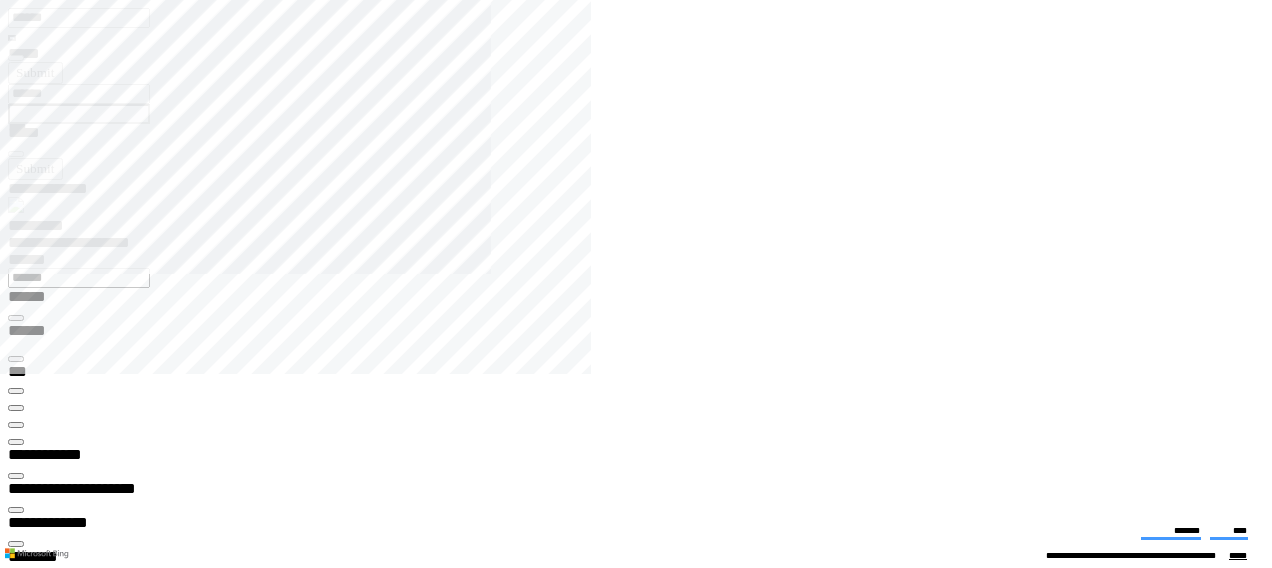 click on "***" at bounding box center [767, 25460] 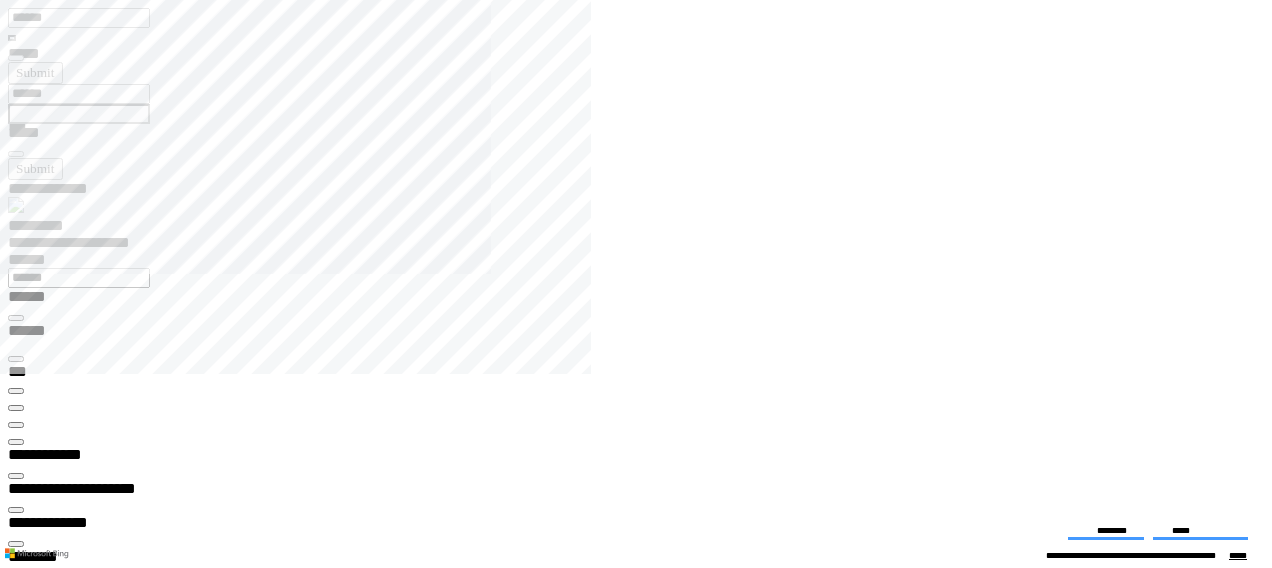 type 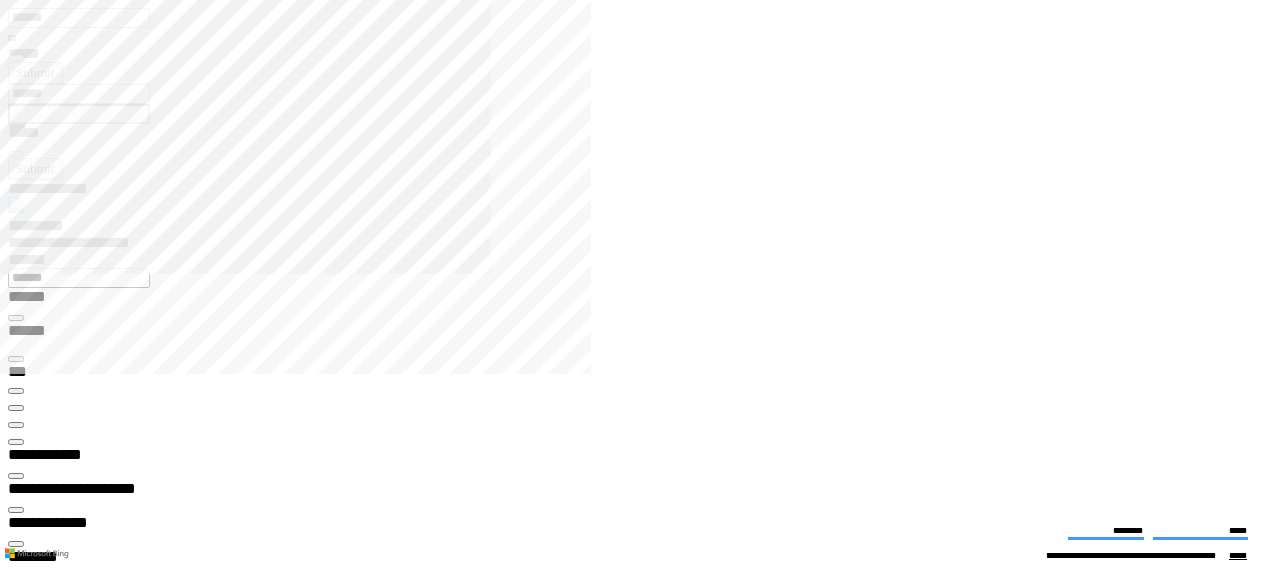 click 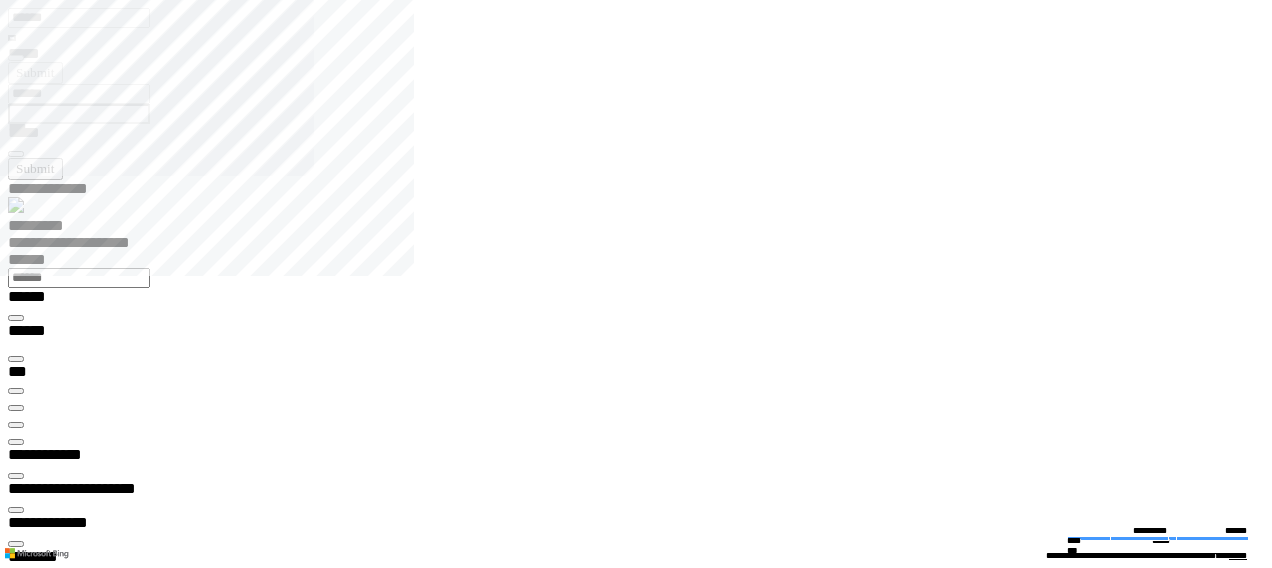 type on "*****" 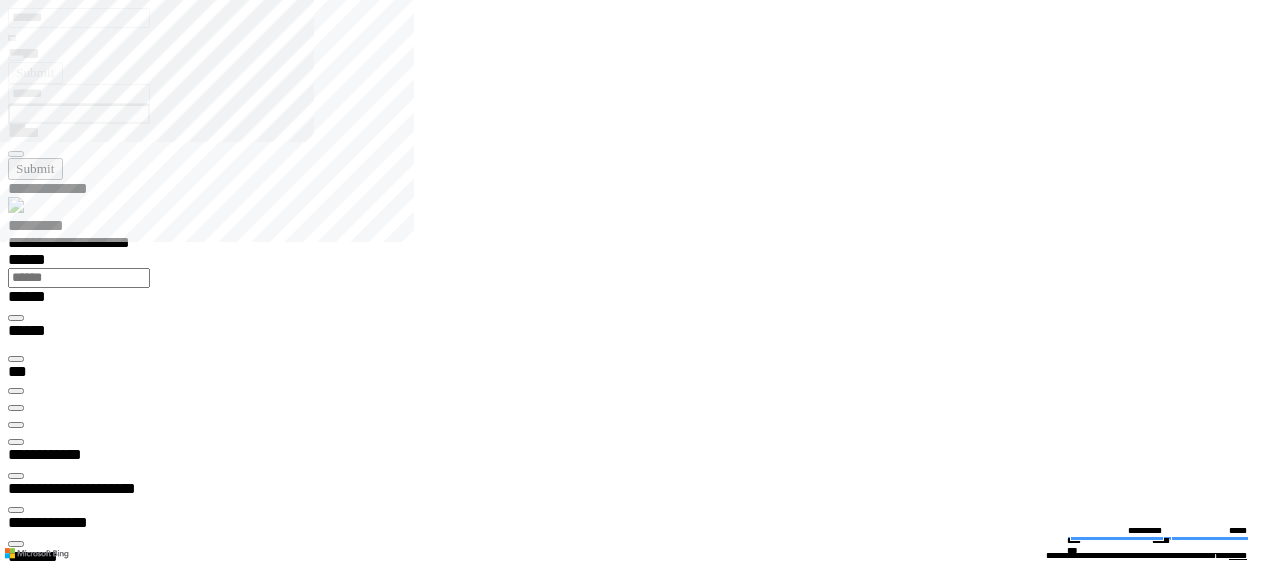 click at bounding box center (16, 20639) 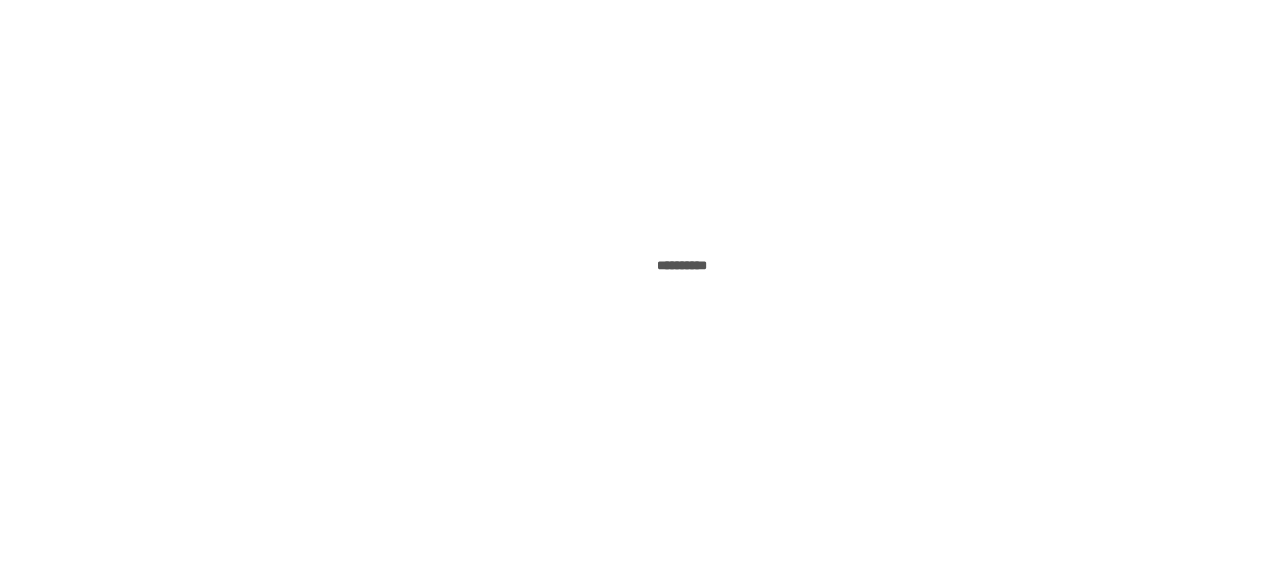 scroll, scrollTop: 0, scrollLeft: 0, axis: both 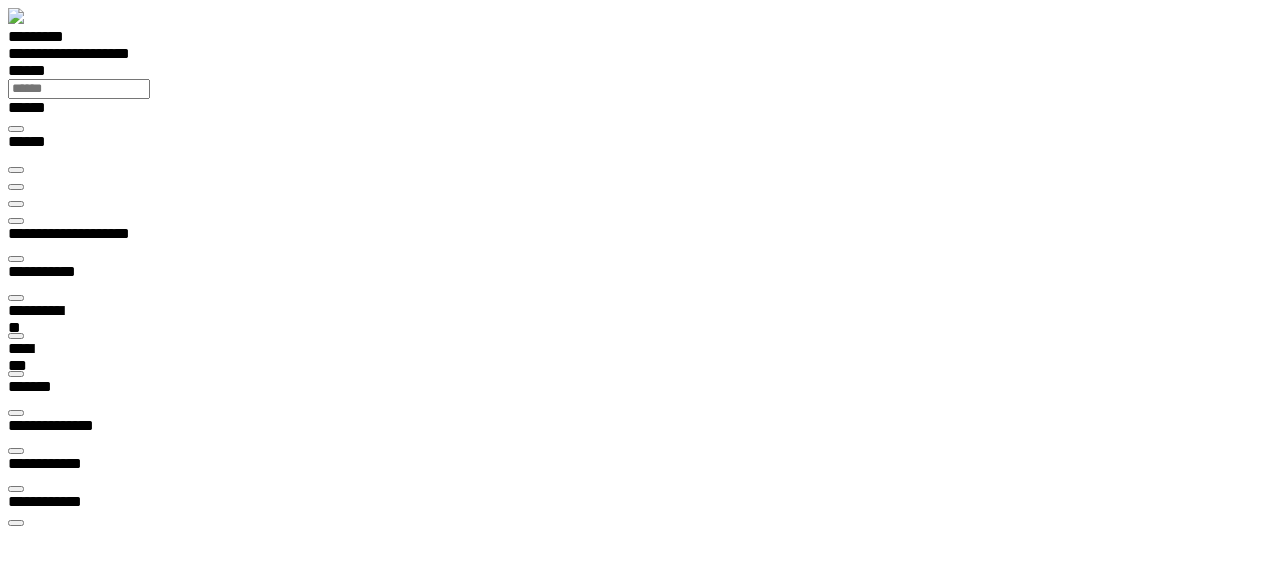 type on "****" 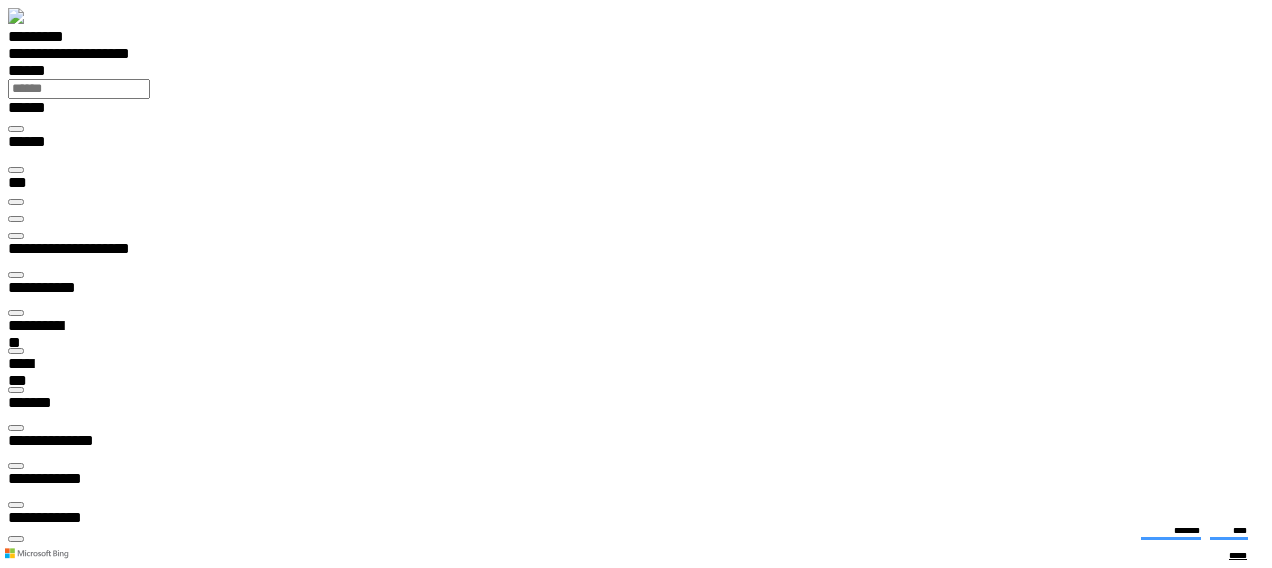 click at bounding box center [644, 1778] 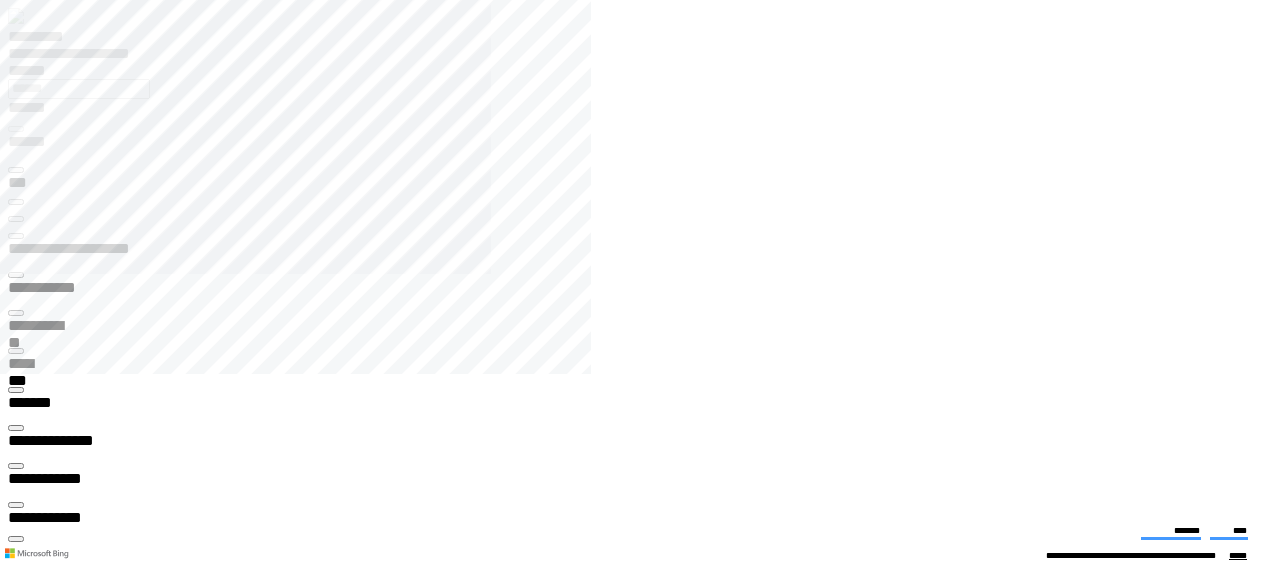 click on "***" at bounding box center (767, 13921) 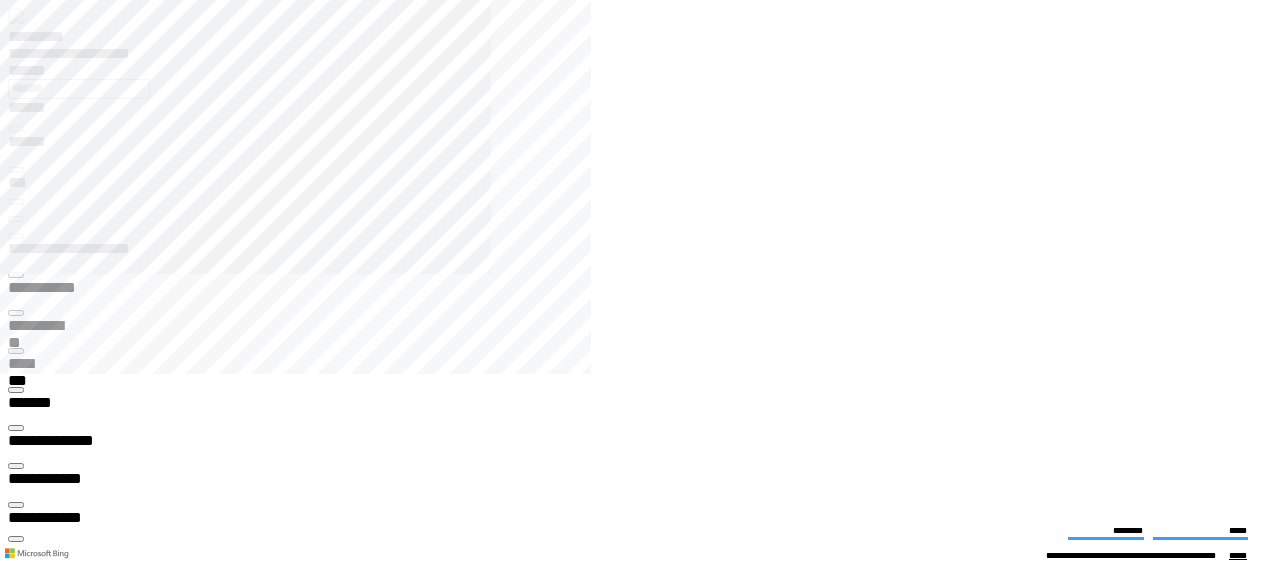 click at bounding box center [644, 1778] 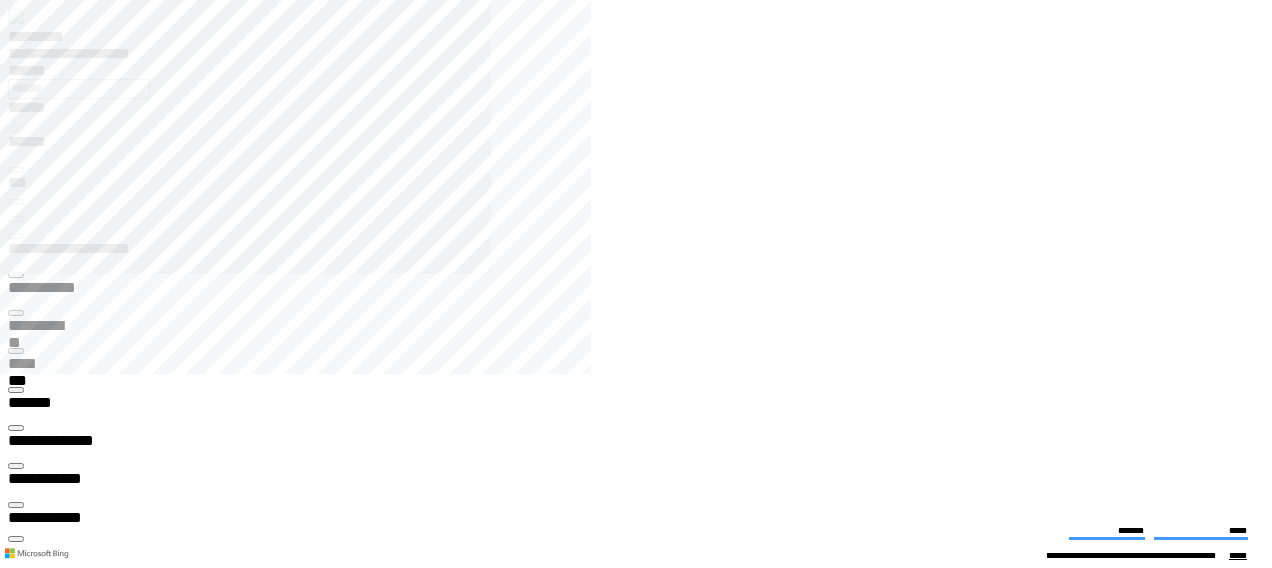 click 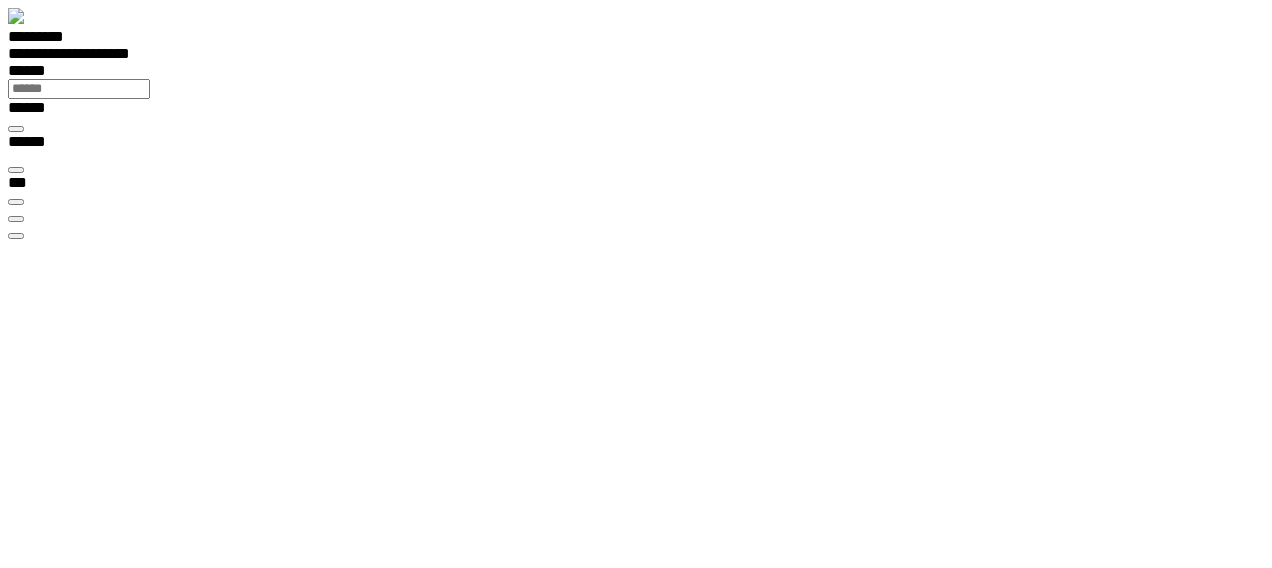 scroll, scrollTop: 99756, scrollLeft: 99508, axis: both 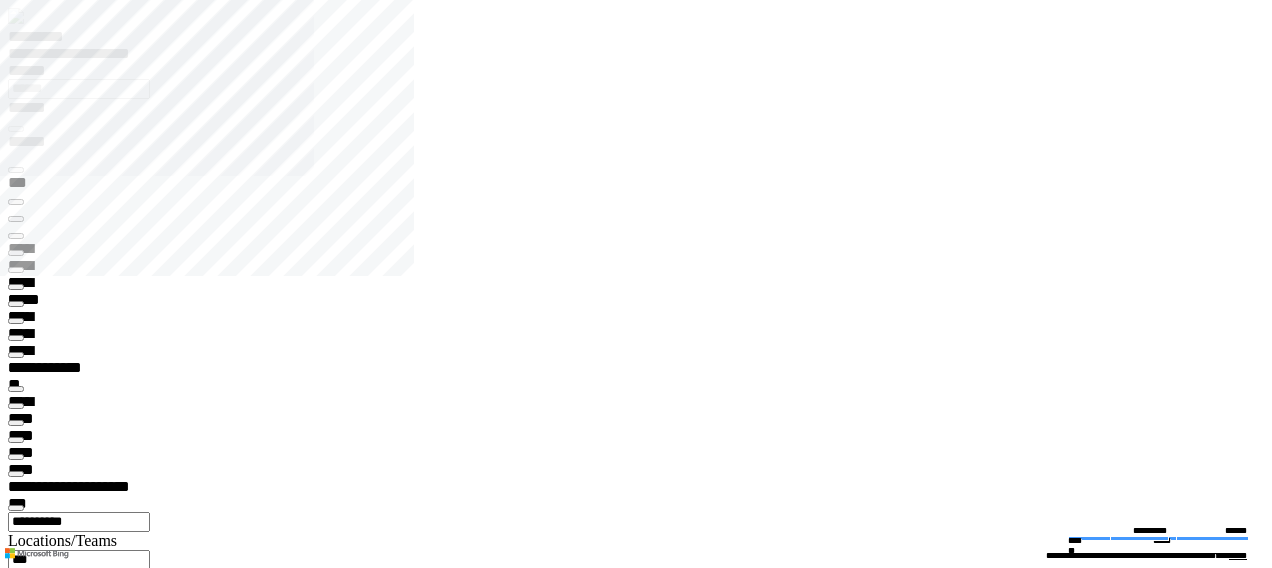 type on "*****" 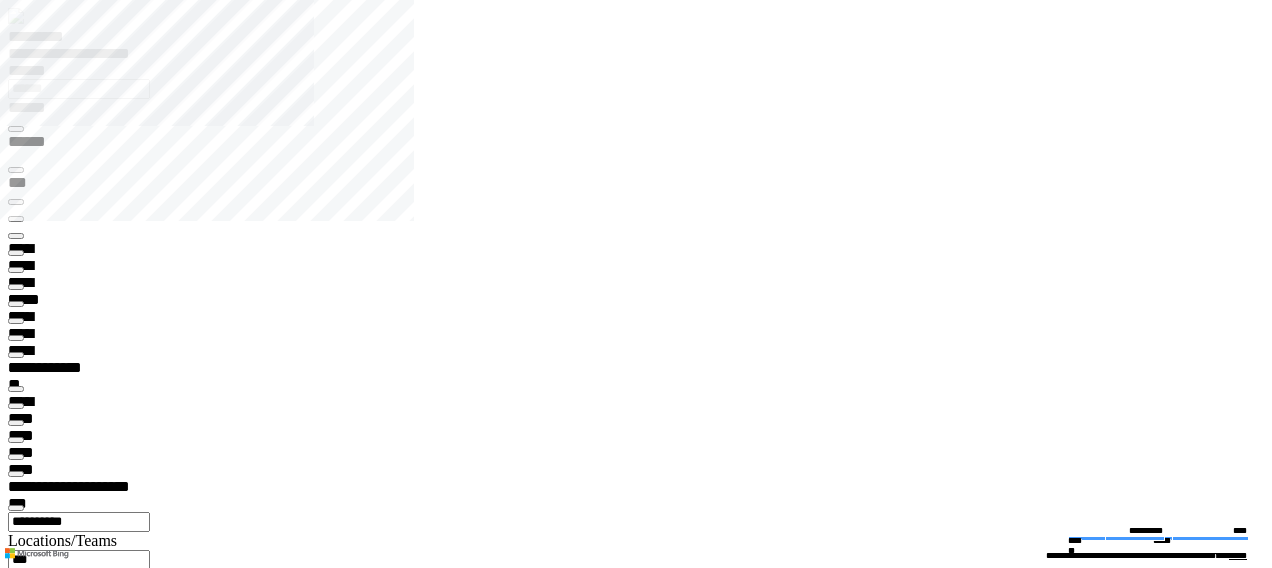 click at bounding box center (16, 6642) 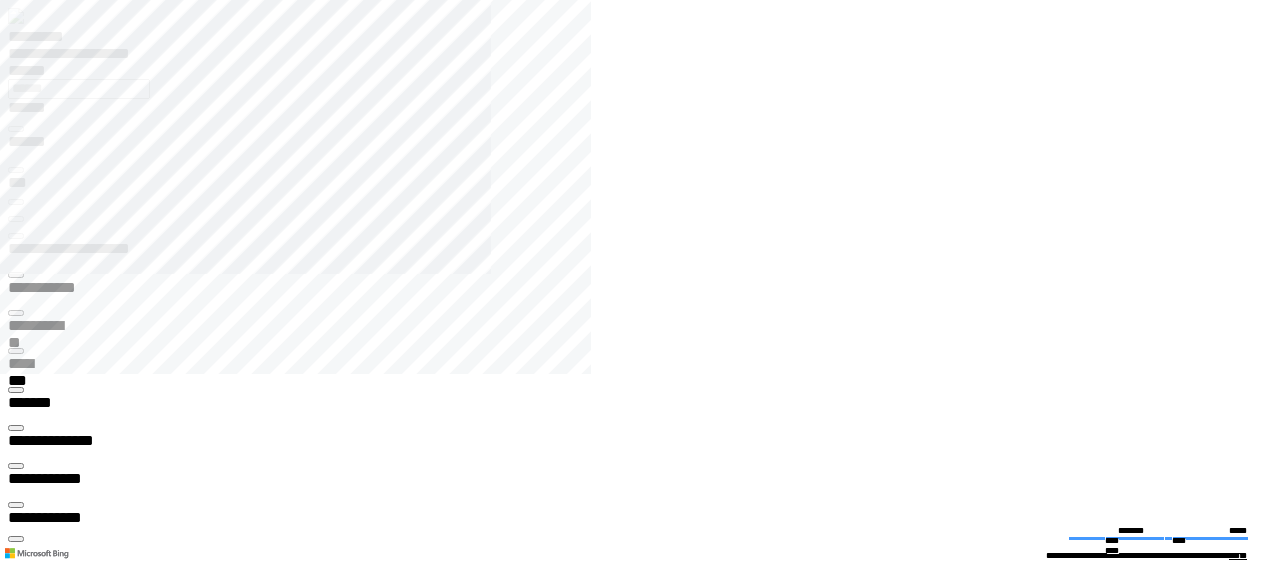 click 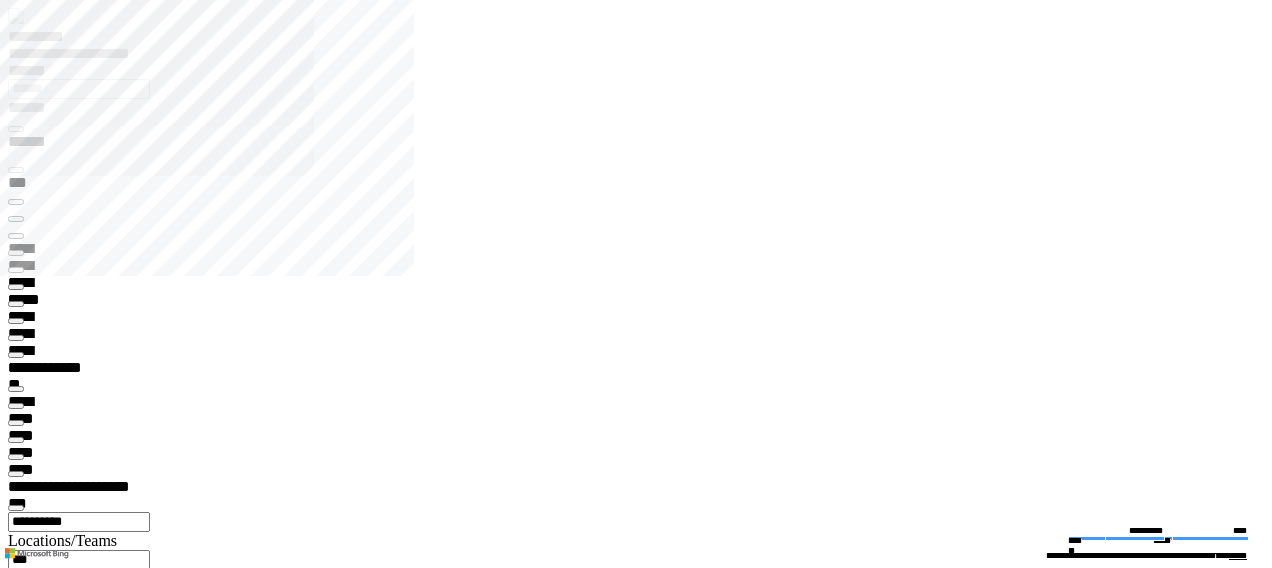 type on "*******" 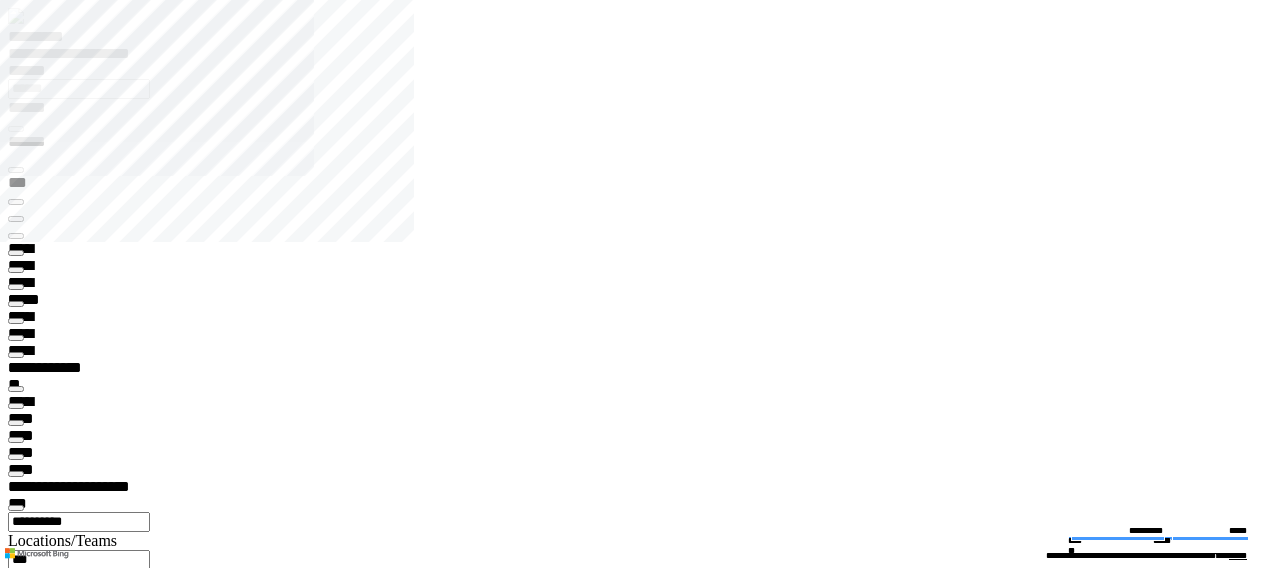 scroll, scrollTop: 154, scrollLeft: 0, axis: vertical 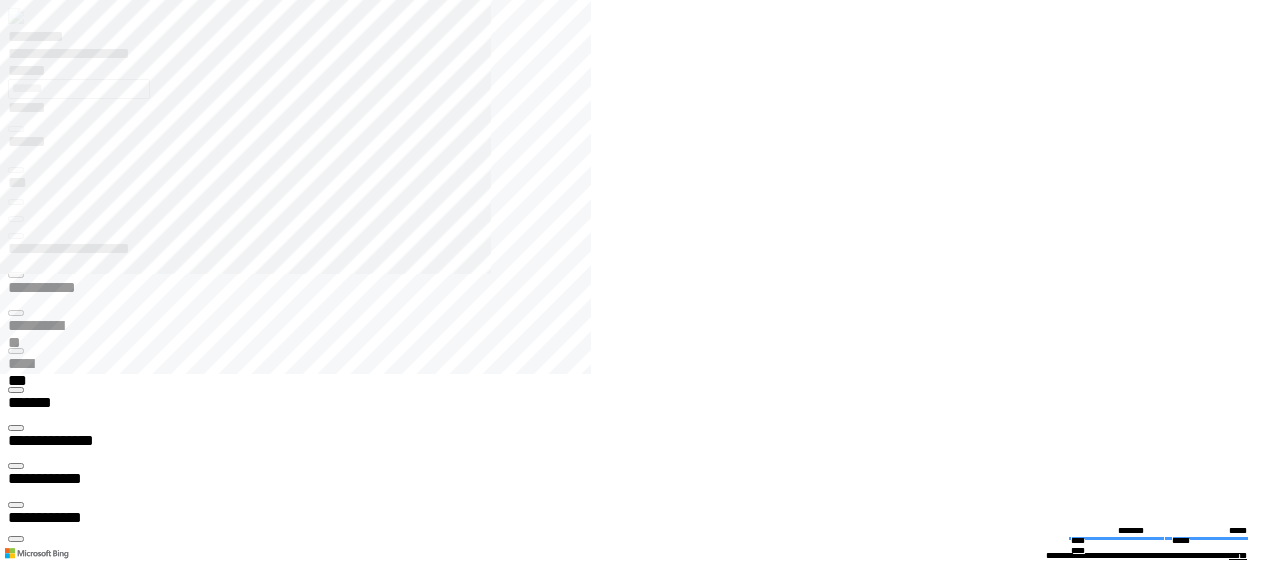 click at bounding box center (644, 1778) 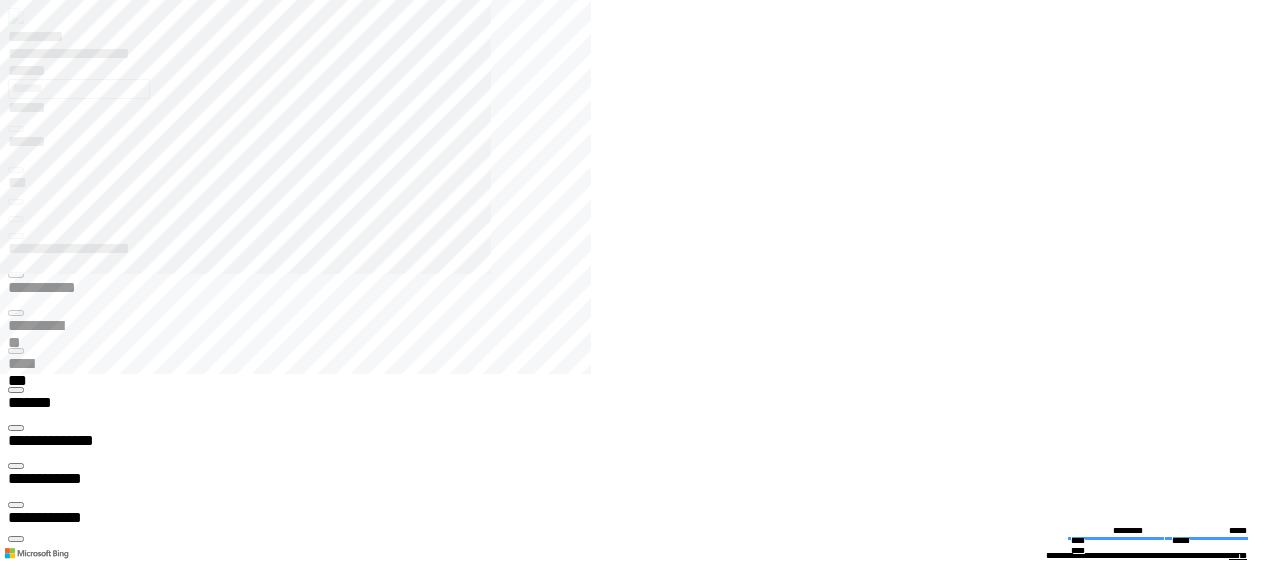click 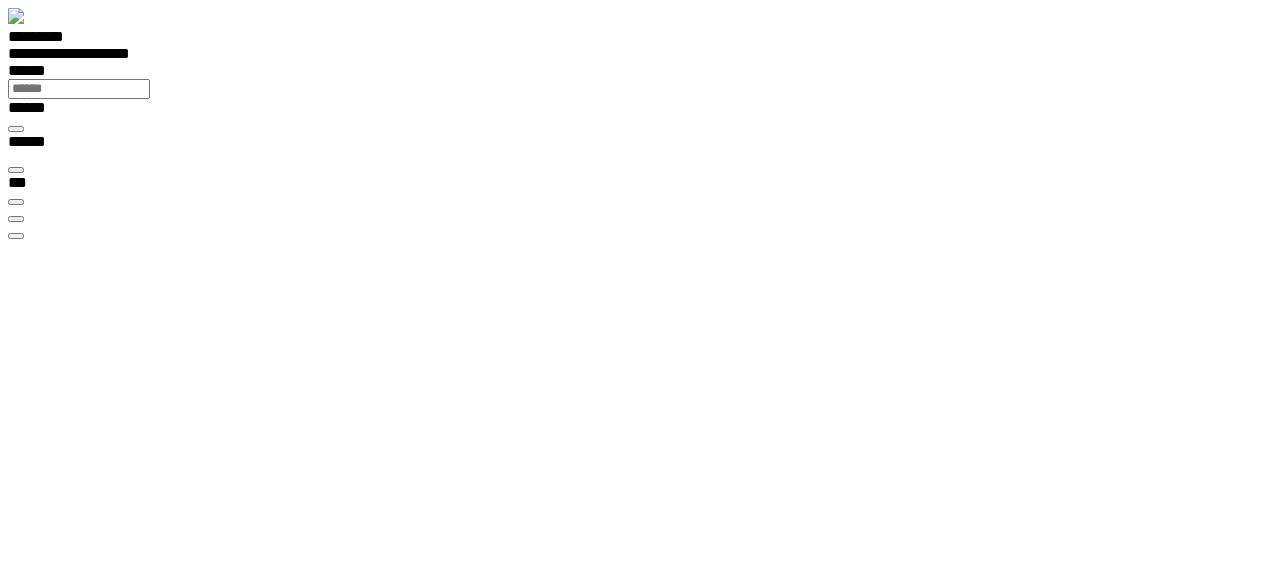 scroll, scrollTop: 99968, scrollLeft: 99789, axis: both 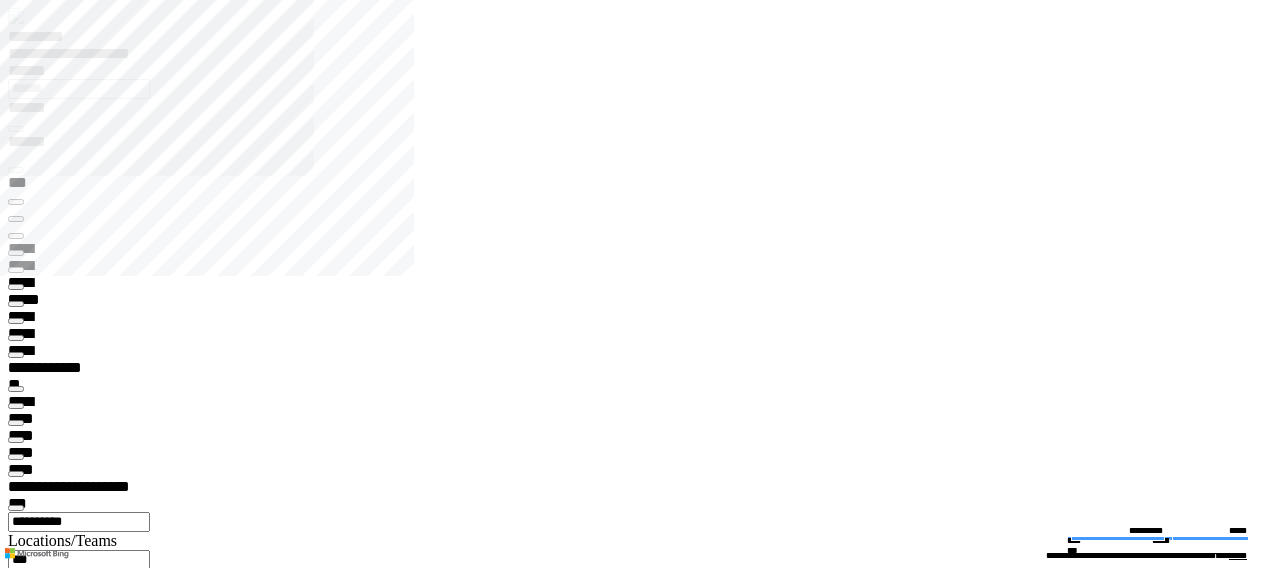 type on "*******" 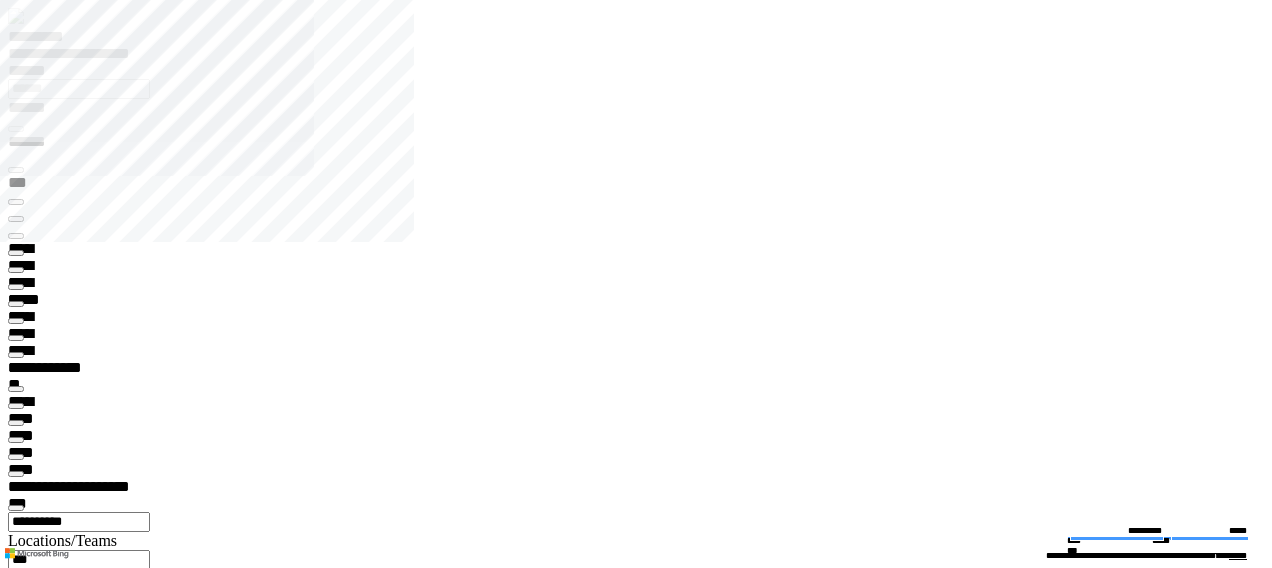 scroll, scrollTop: 500, scrollLeft: 0, axis: vertical 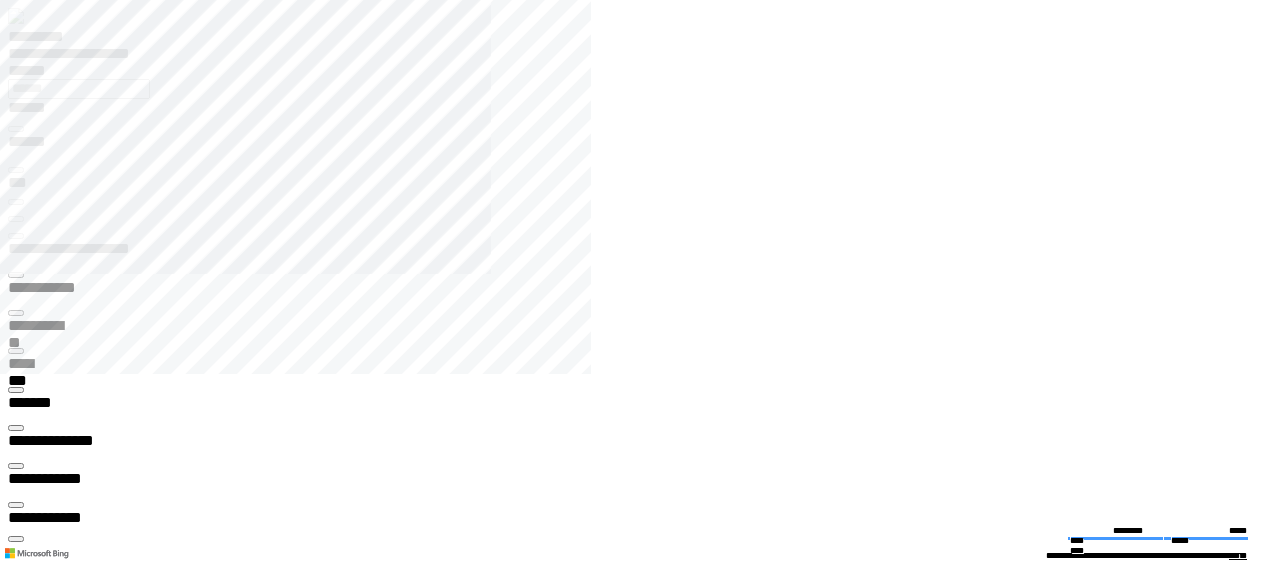 click at bounding box center (644, 1778) 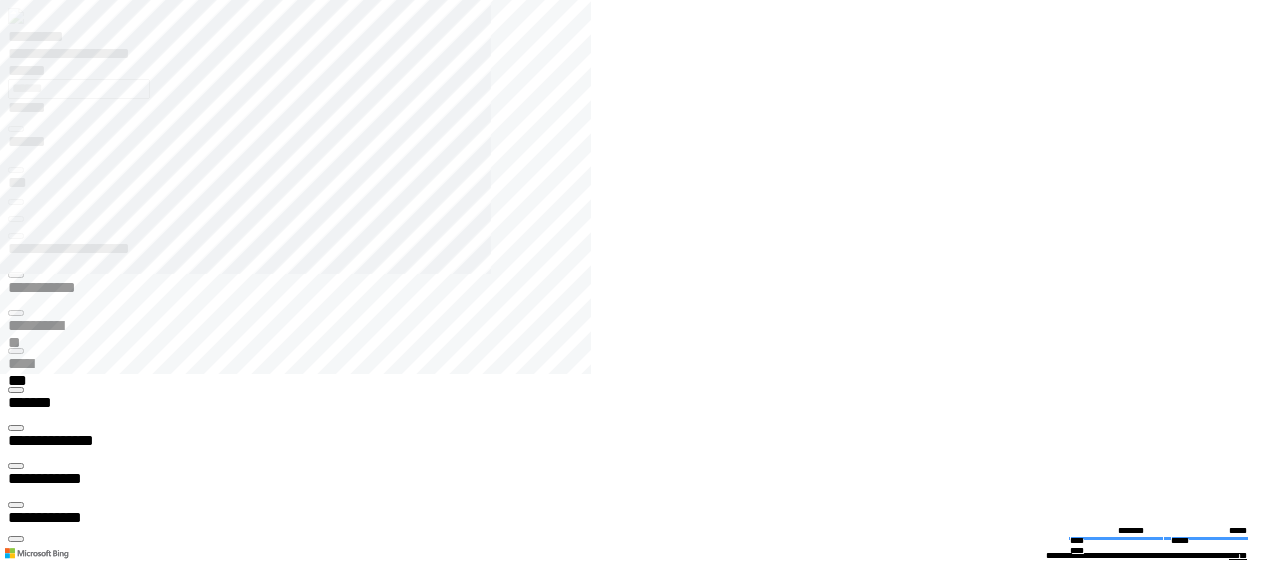 click 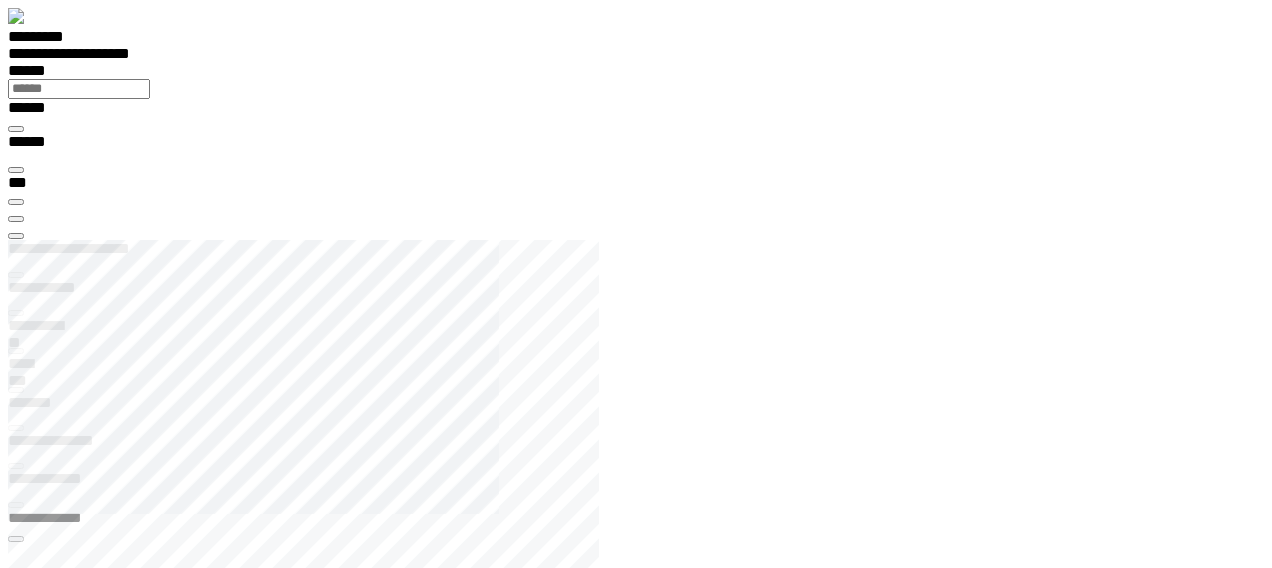 scroll, scrollTop: 99968, scrollLeft: 99789, axis: both 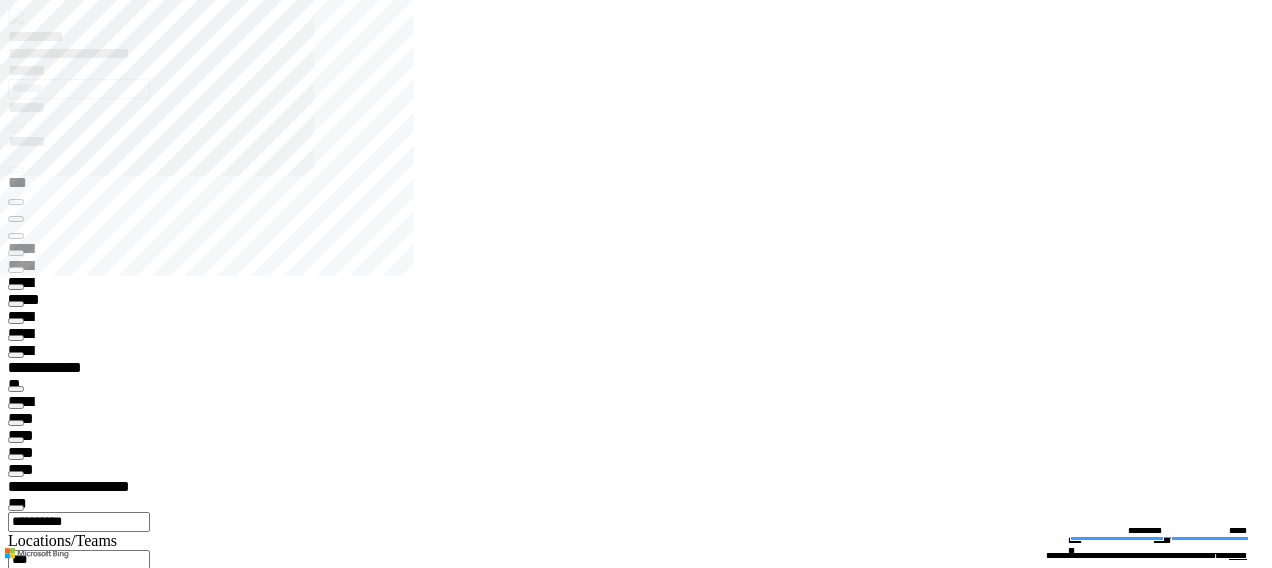 type on "*****" 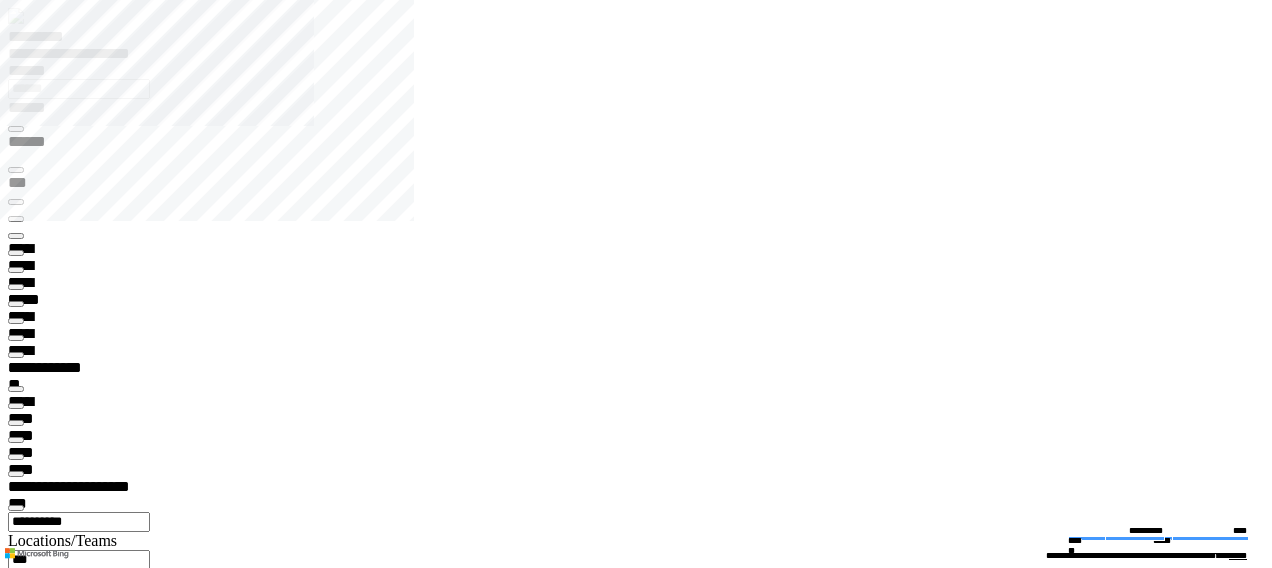 click at bounding box center (16, 10659) 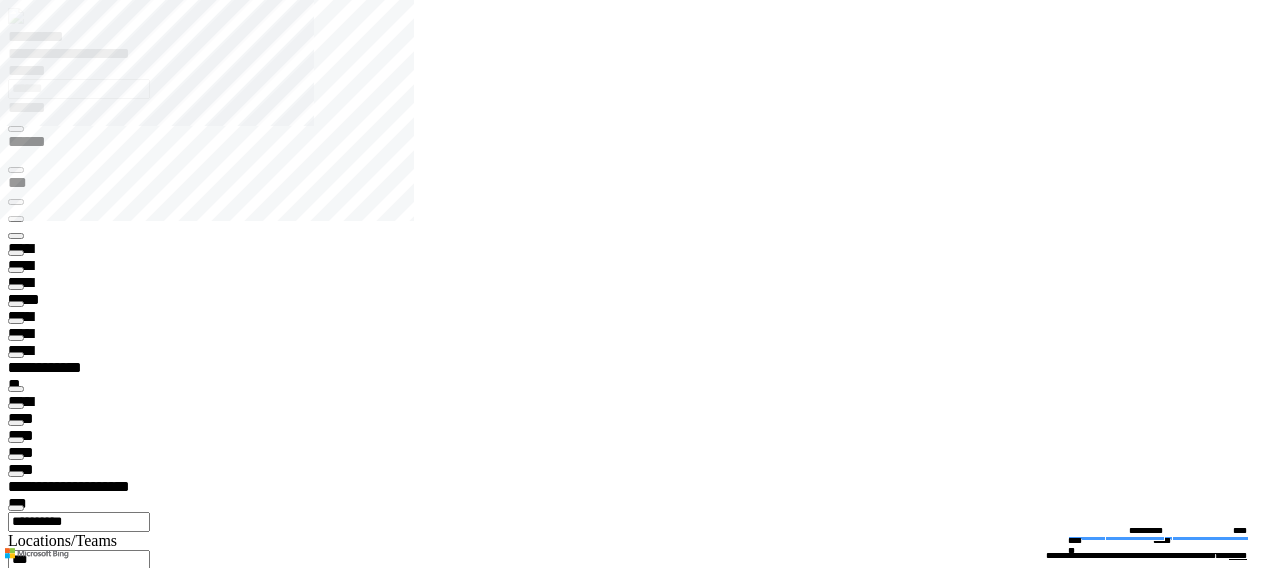 click at bounding box center (16, 21145) 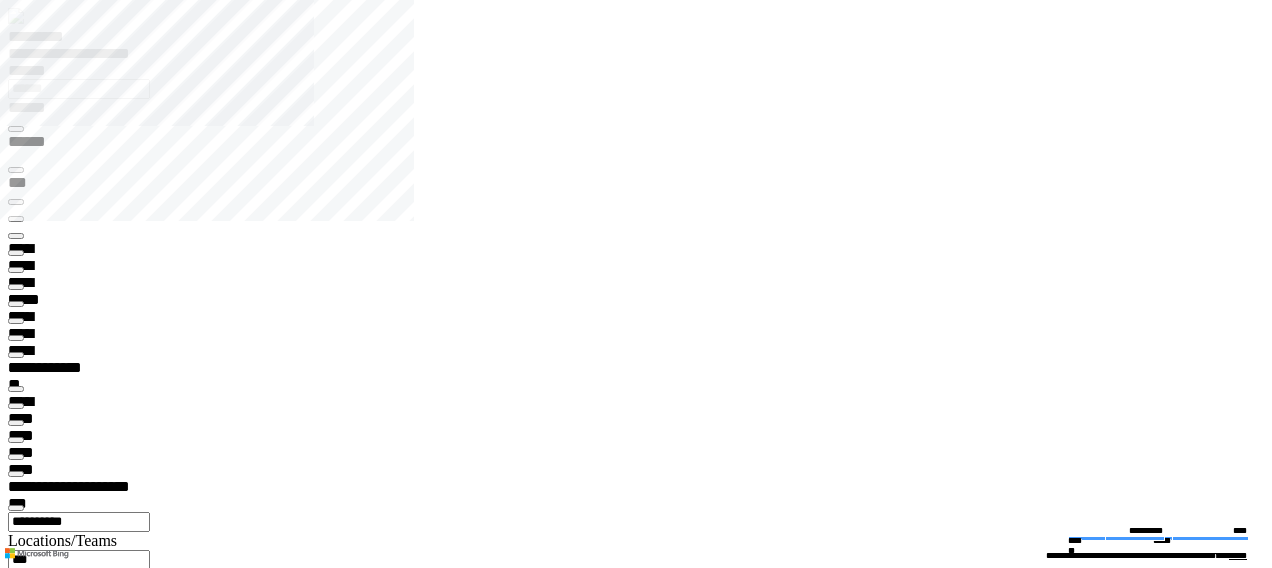 type on "**********" 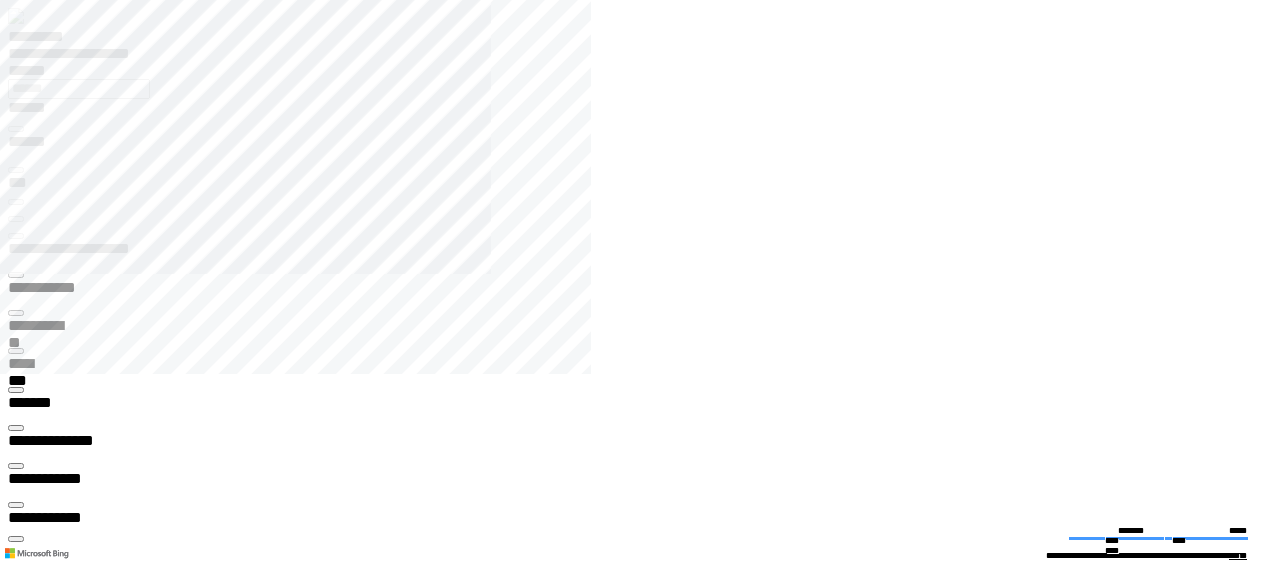 click 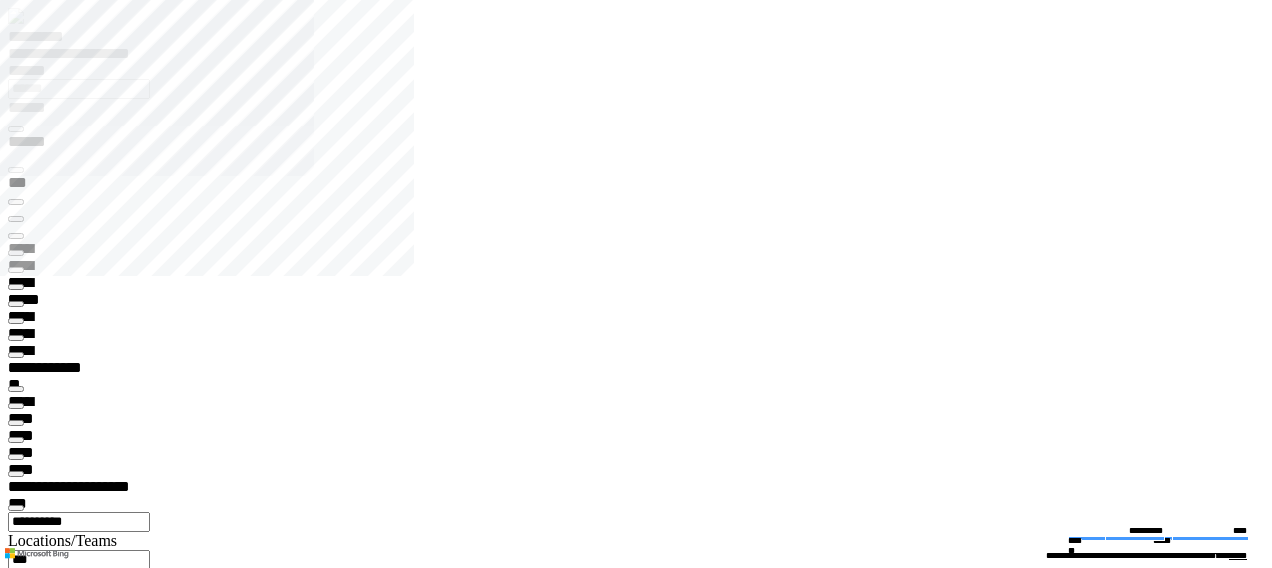 type on "*****" 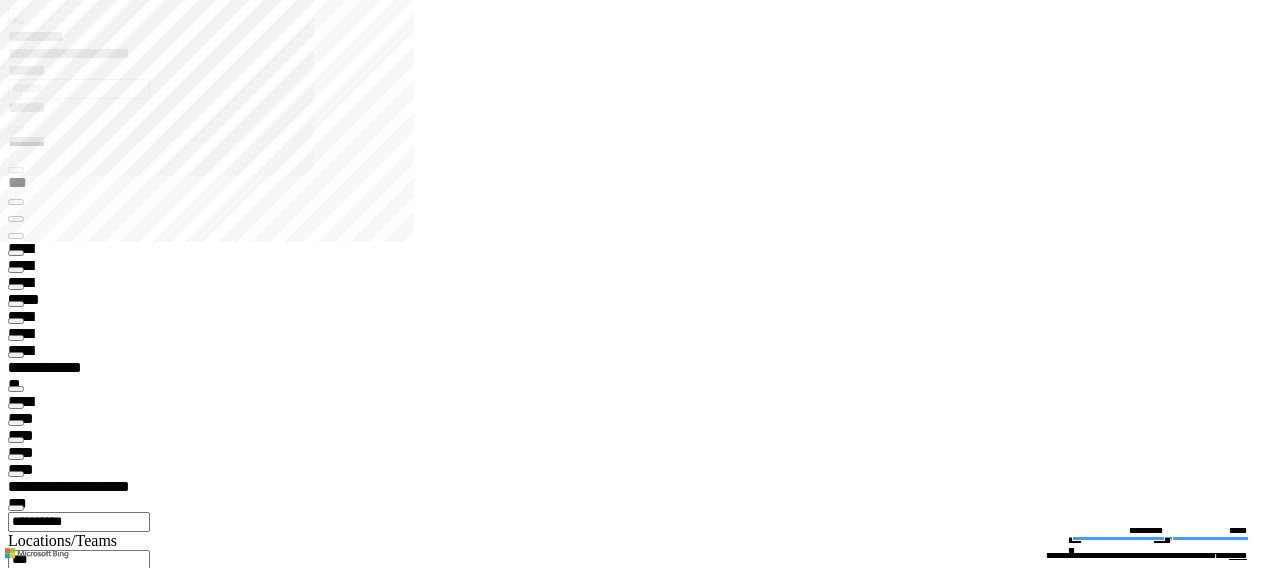 click at bounding box center (16, 10642) 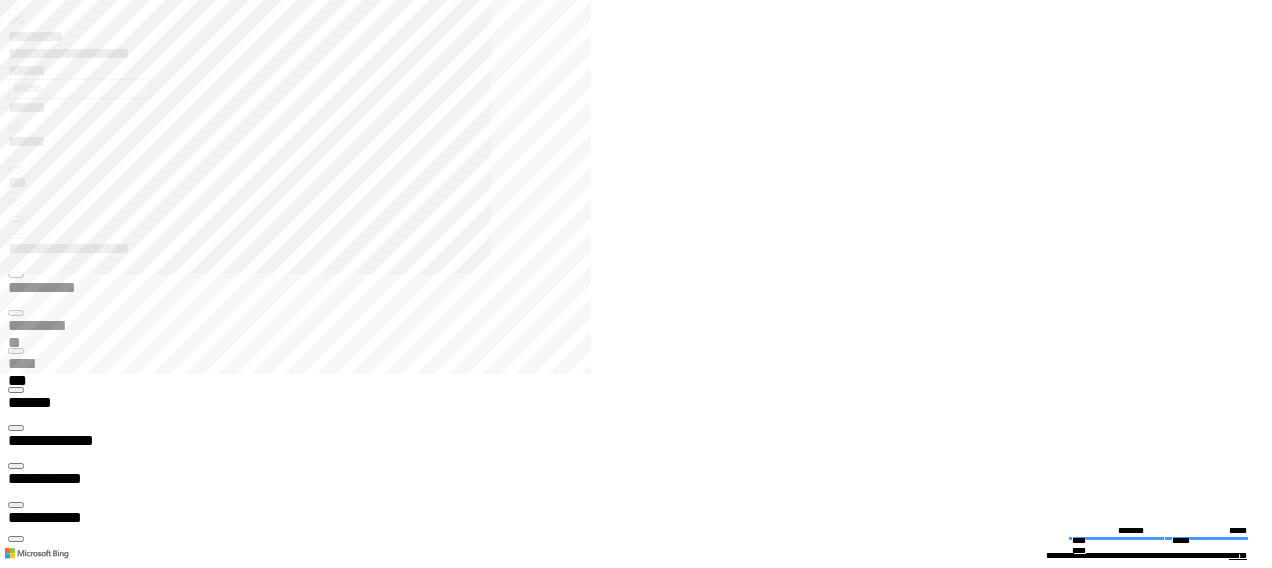 click at bounding box center (644, 1778) 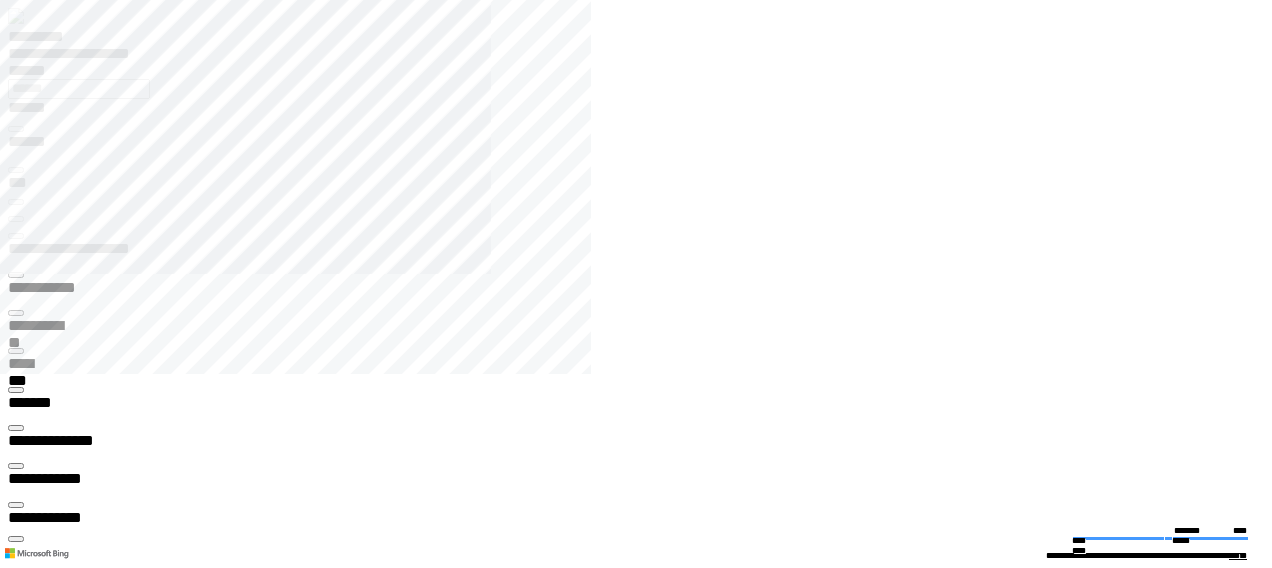 click at bounding box center (644, 1680) 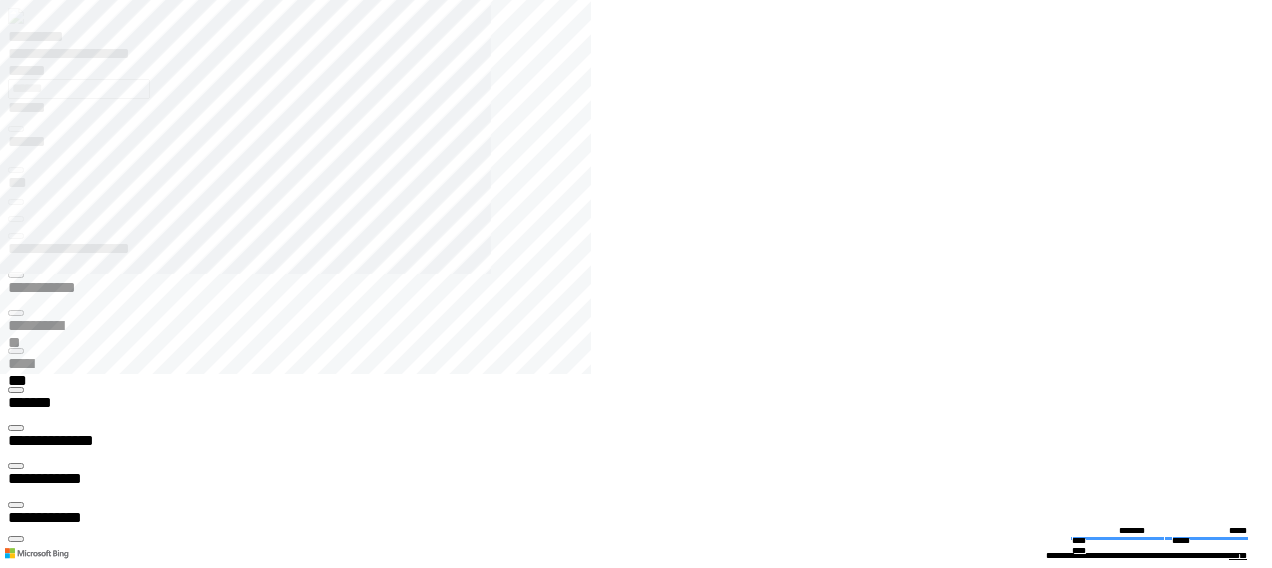click 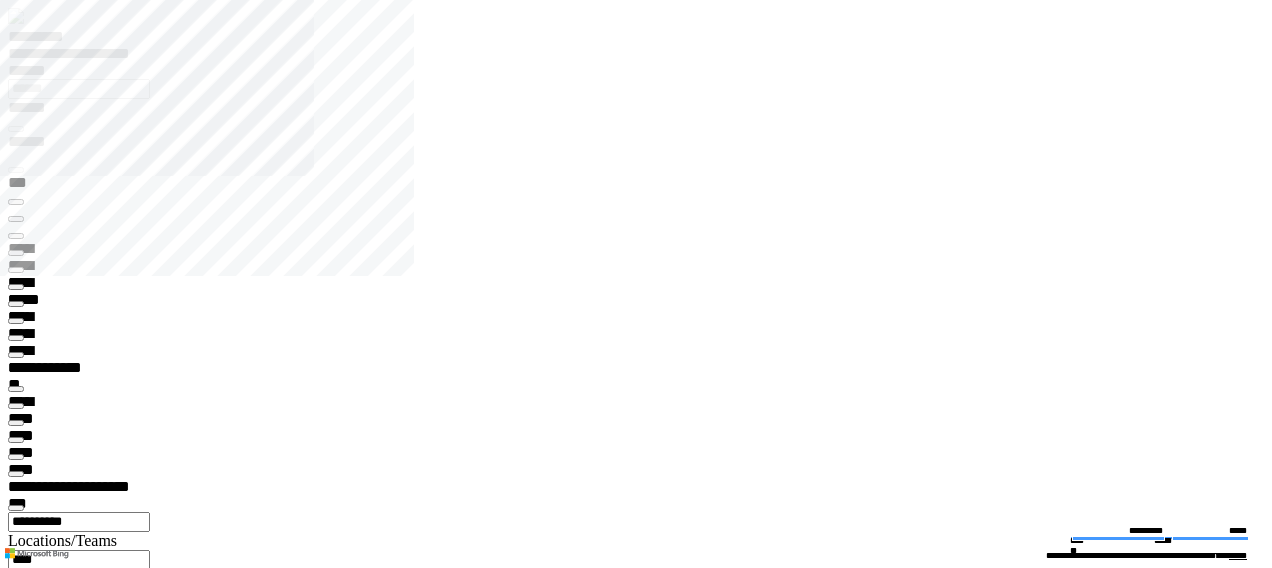type on "*****" 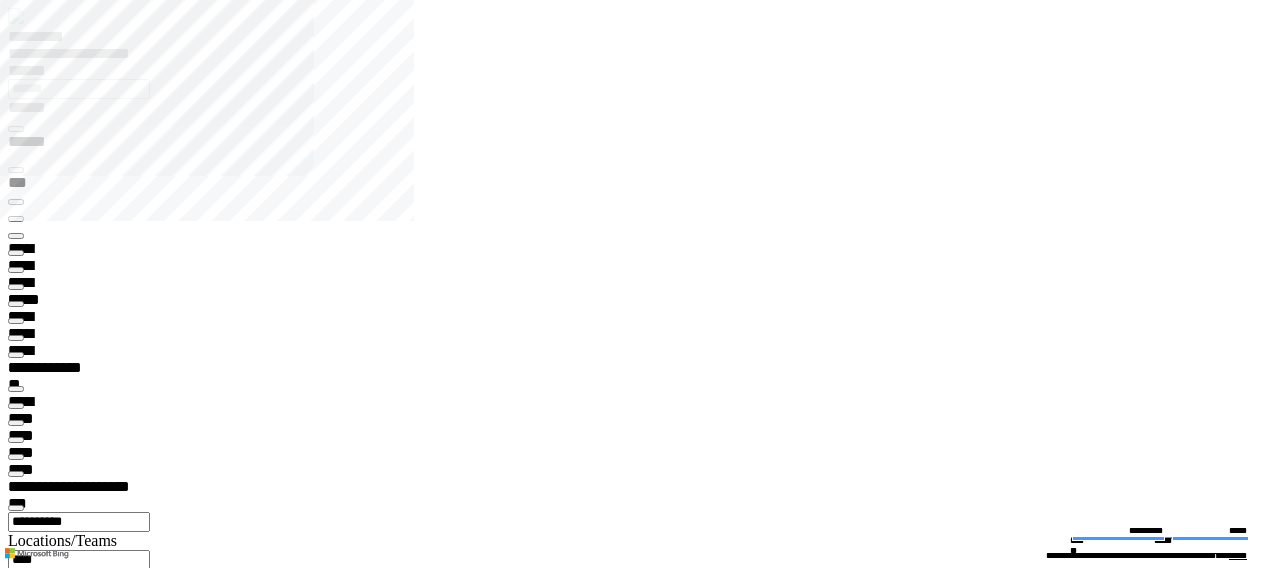 click at bounding box center (16, 9616) 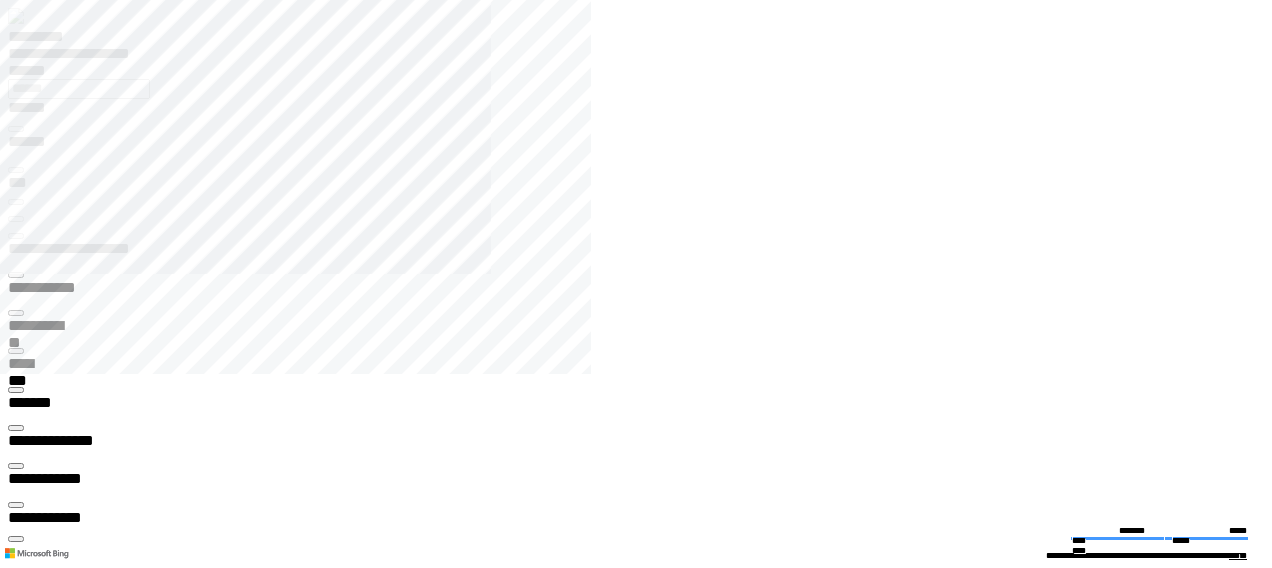 scroll, scrollTop: 0, scrollLeft: 0, axis: both 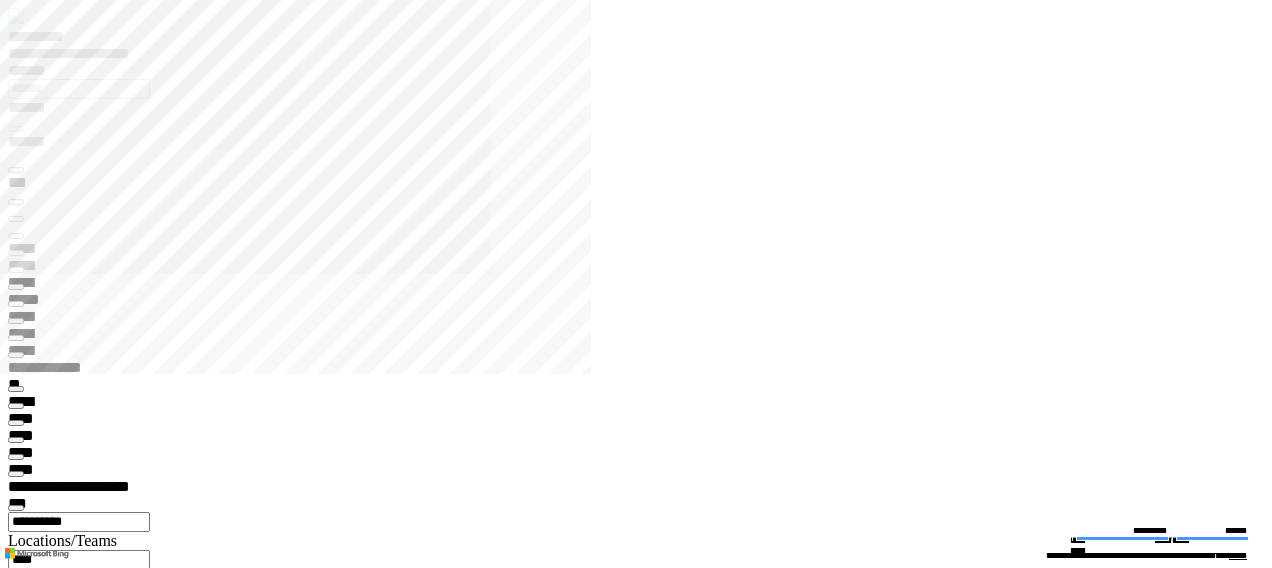 click at bounding box center [16, 12848] 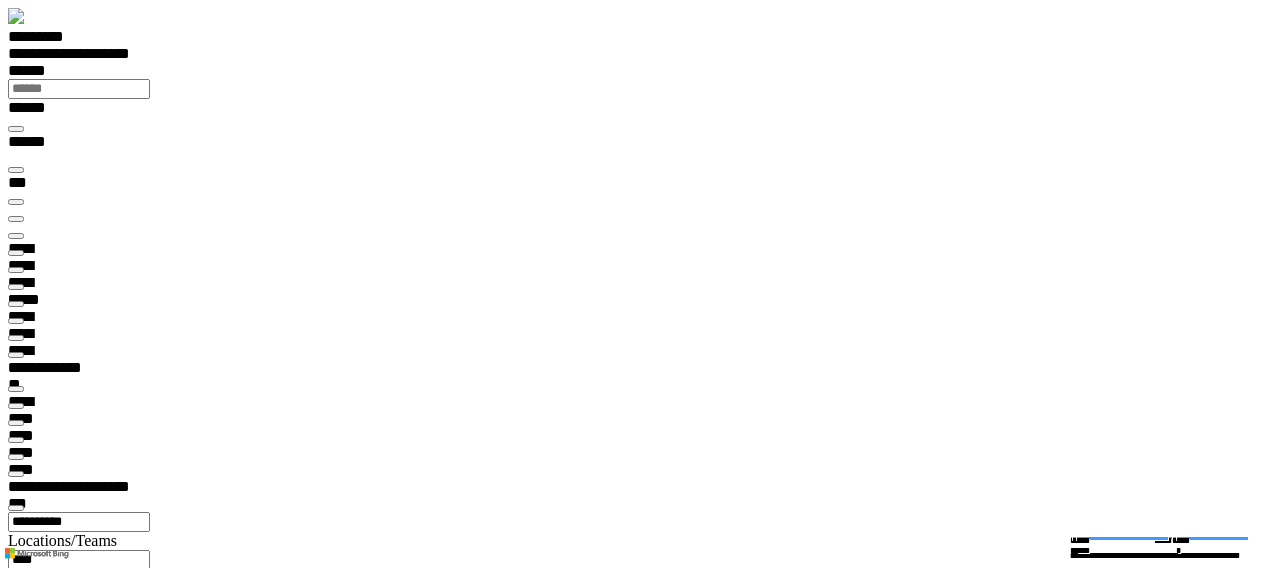 click on "*********" at bounding box center [62, 17754] 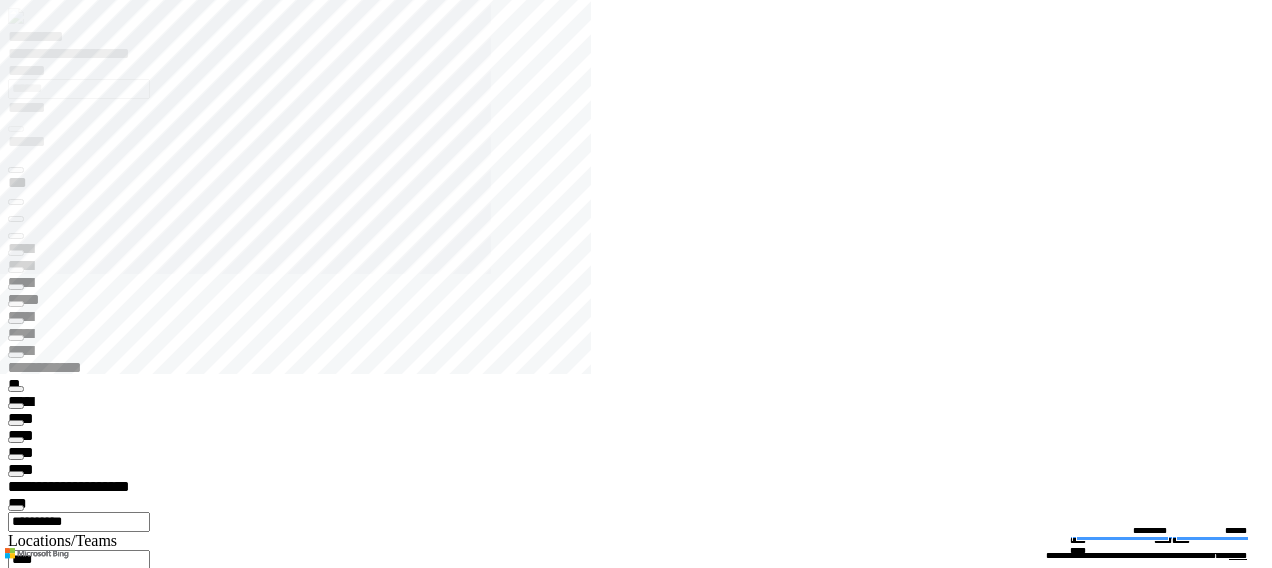 click at bounding box center (16, 12848) 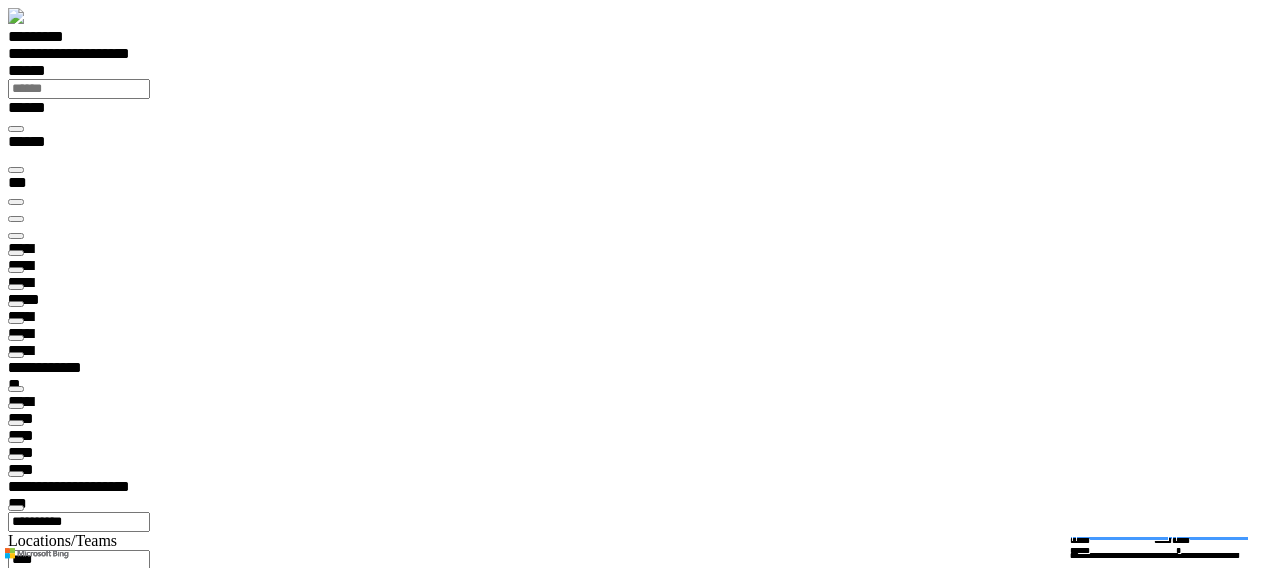 scroll, scrollTop: 99958, scrollLeft: 98984, axis: both 